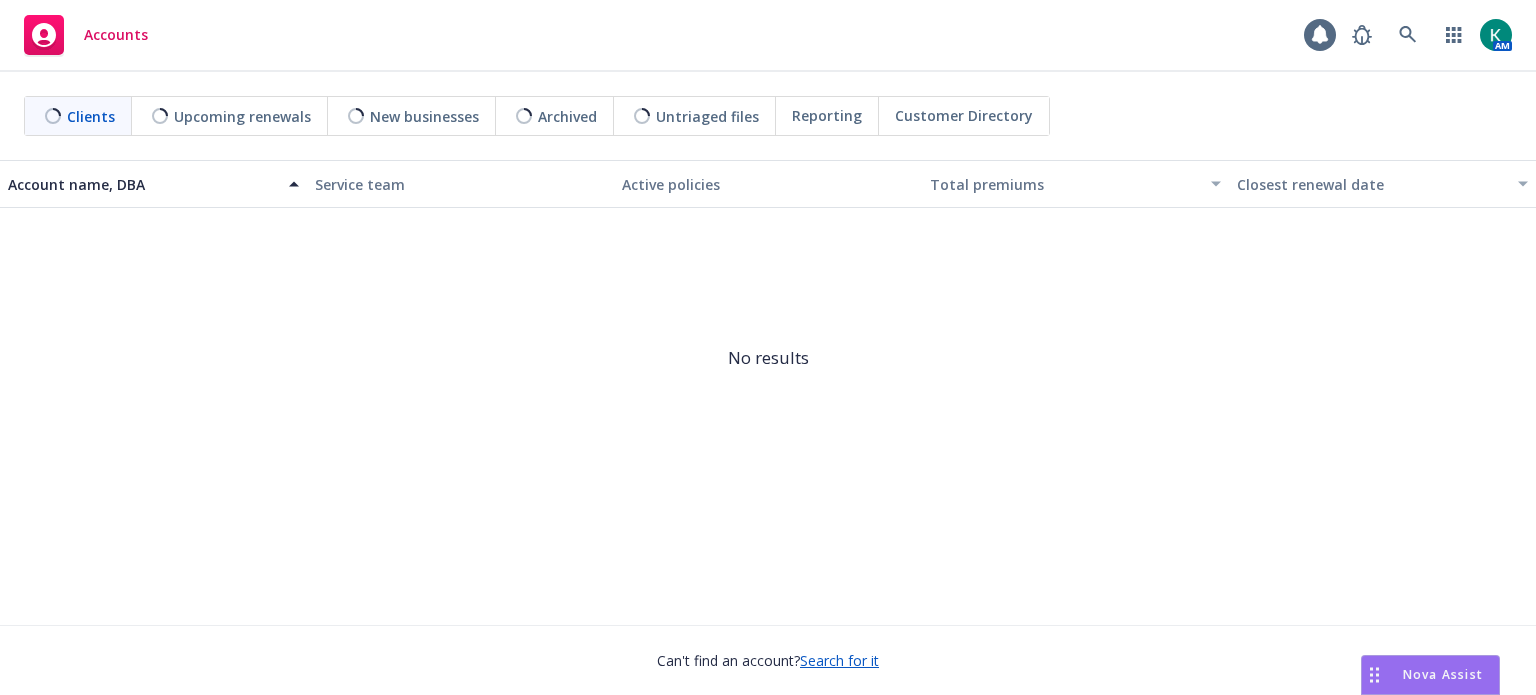 scroll, scrollTop: 0, scrollLeft: 0, axis: both 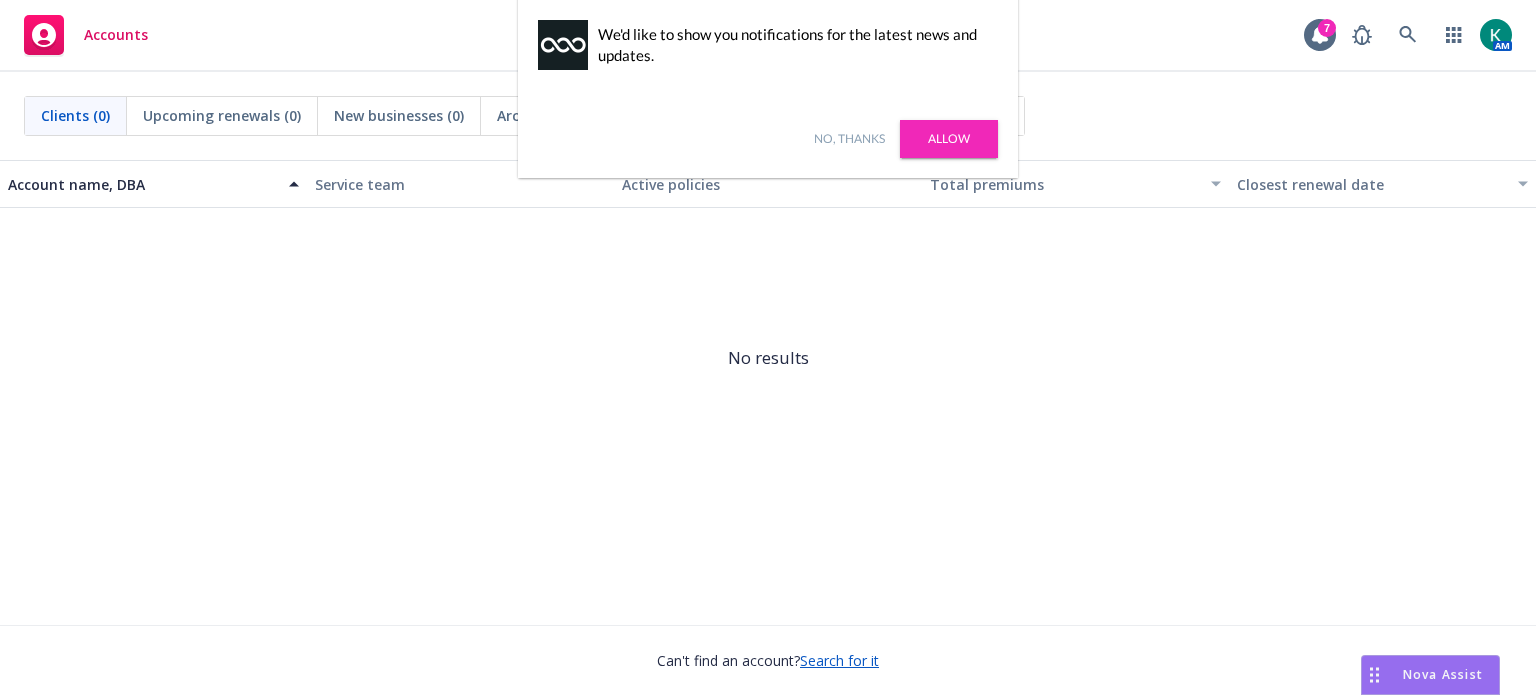 click on "No, thanks" at bounding box center [849, 139] 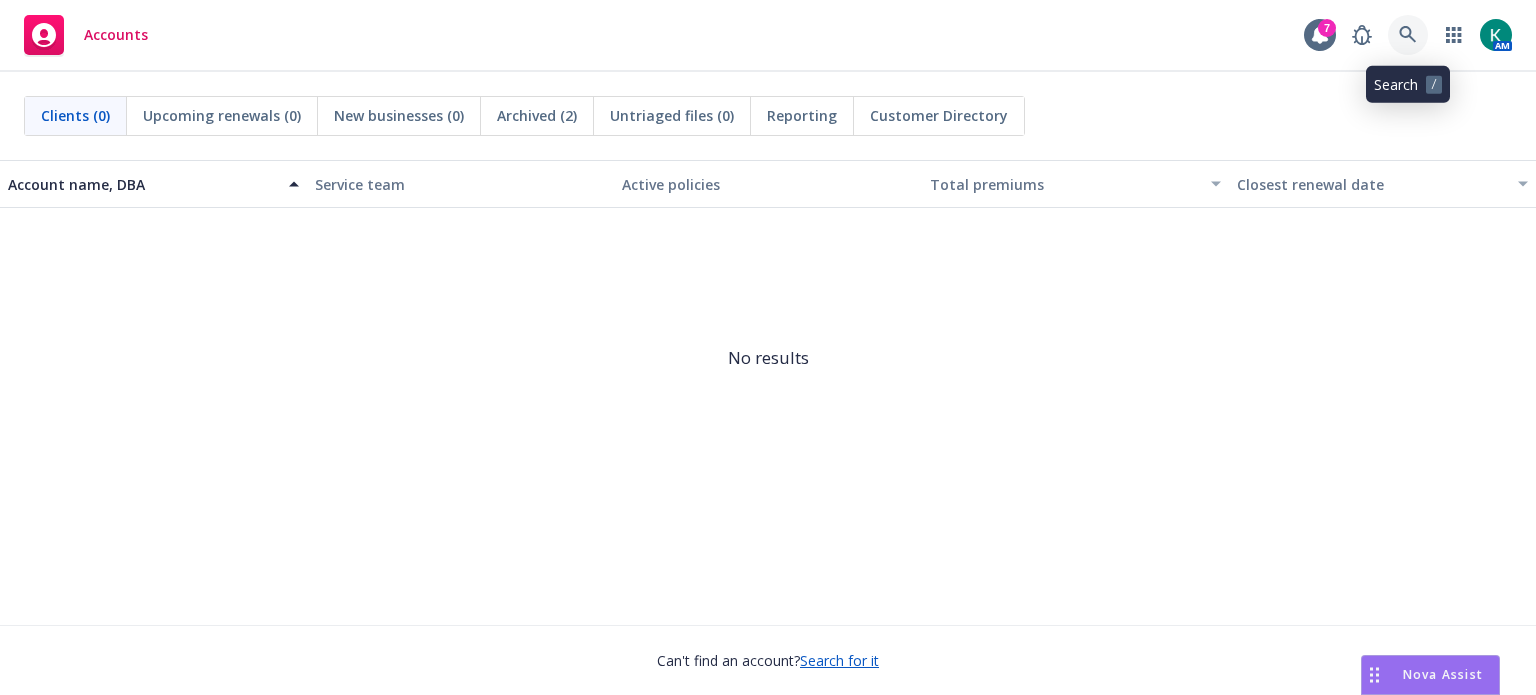 click 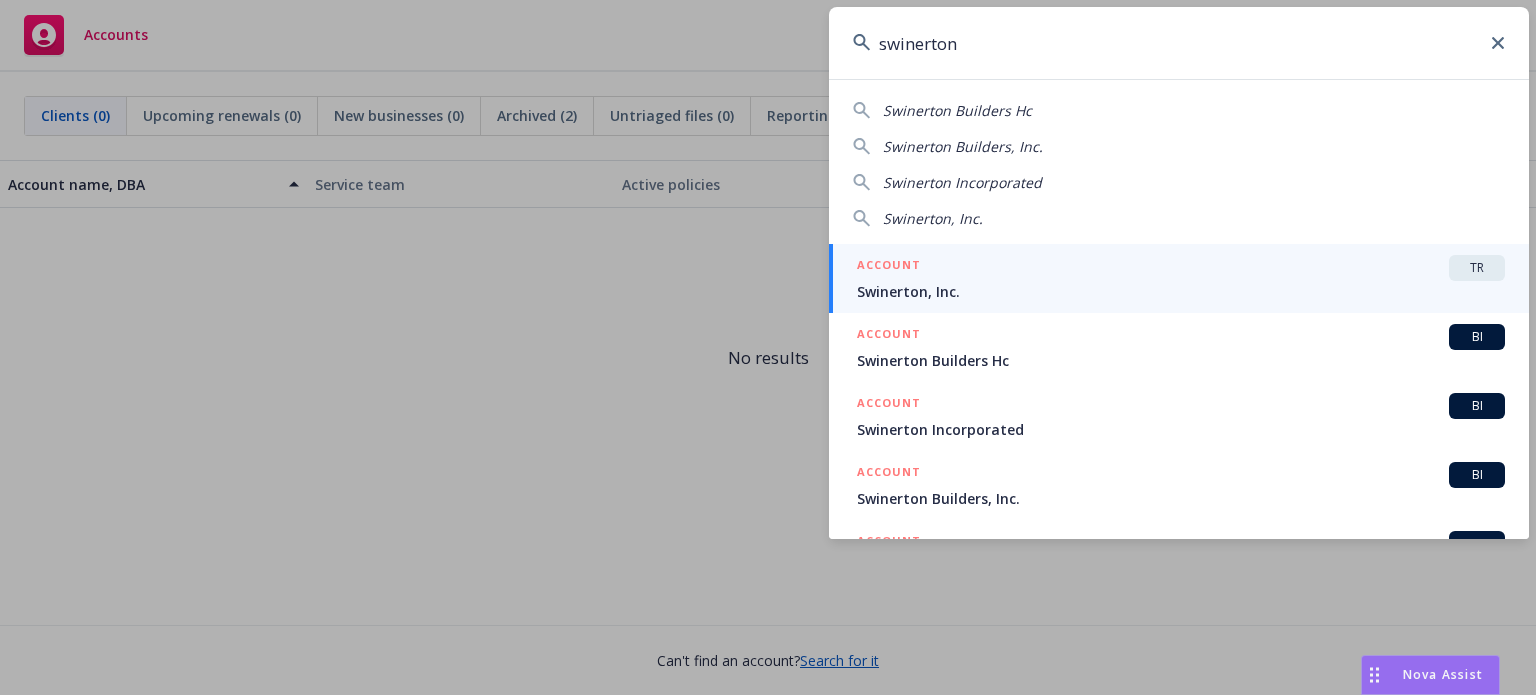 type on "swinerton" 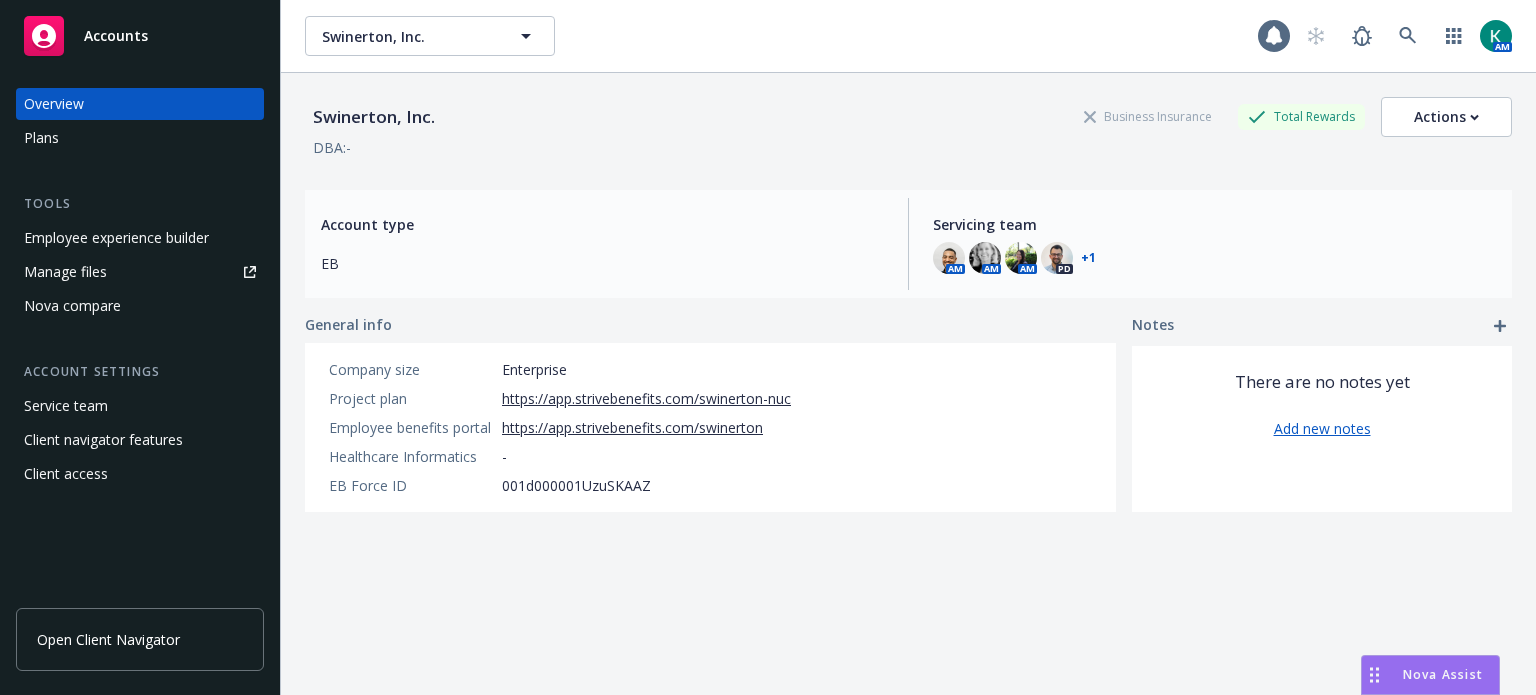 click on "Open Client Navigator" at bounding box center [140, 639] 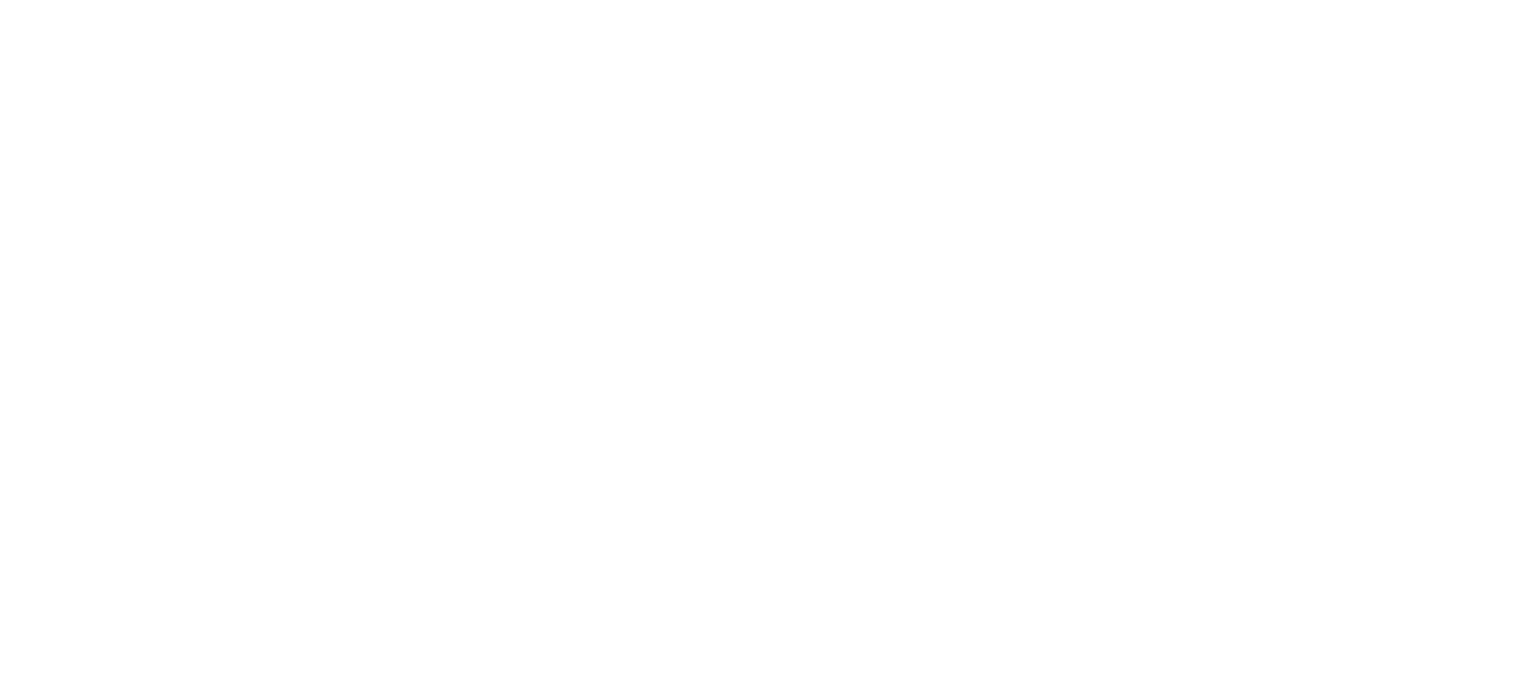 scroll, scrollTop: 0, scrollLeft: 0, axis: both 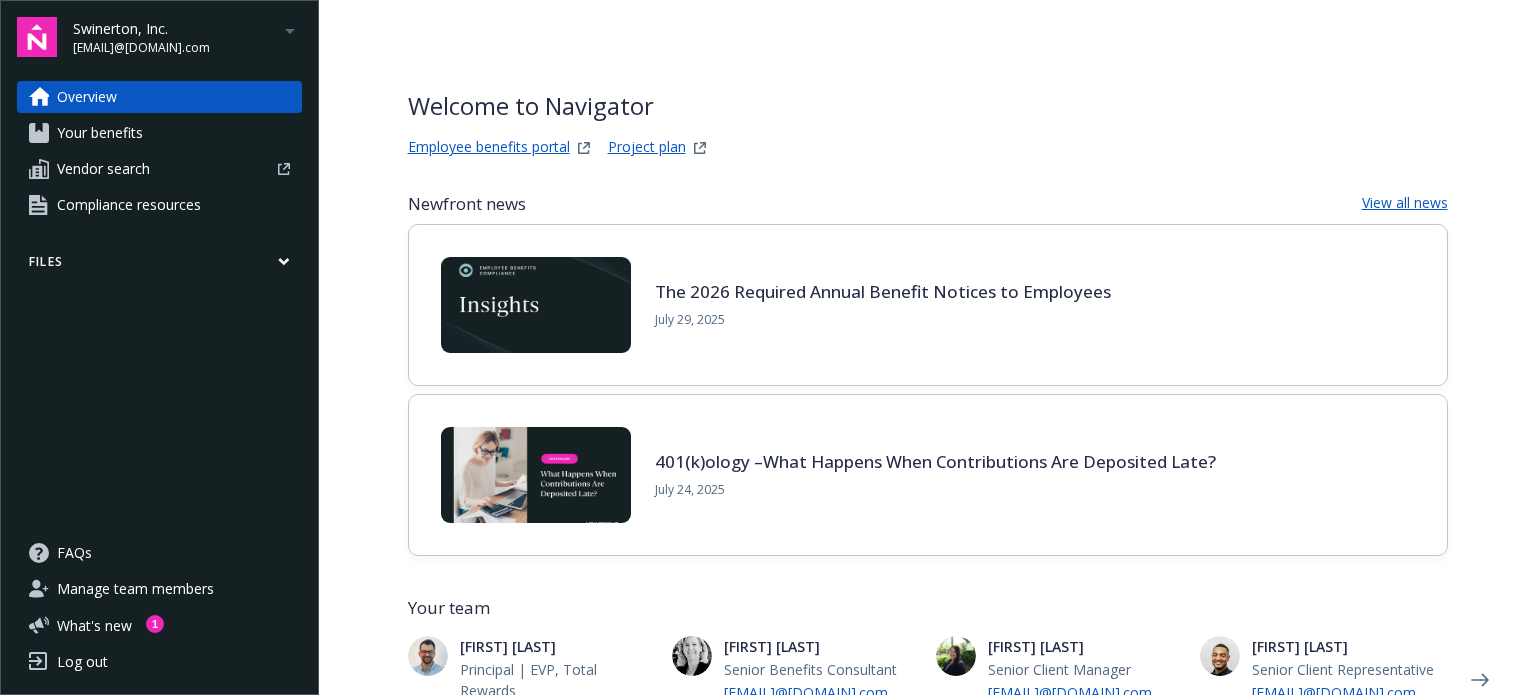 click on "Files" at bounding box center (159, 265) 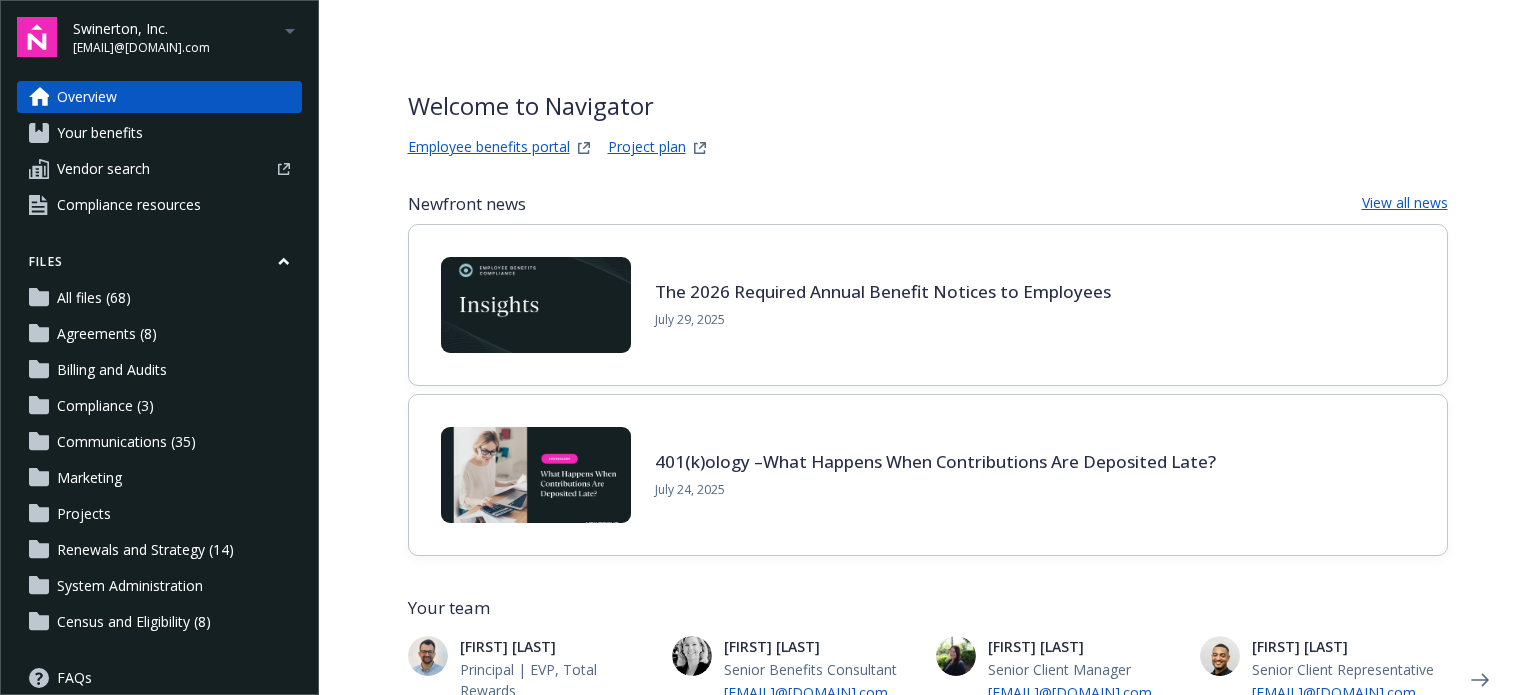 click on "All files (68)" at bounding box center [94, 298] 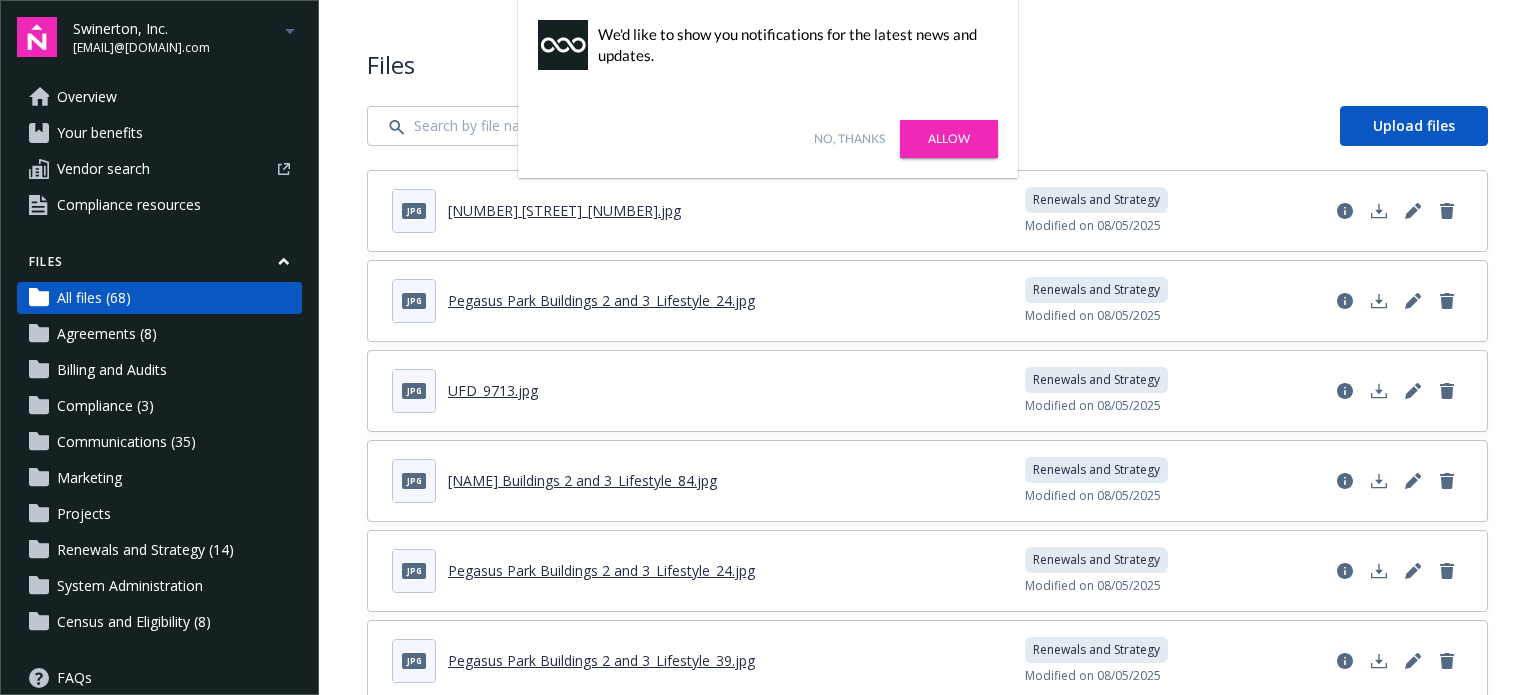 click on "No, thanks Allow" at bounding box center (768, 139) 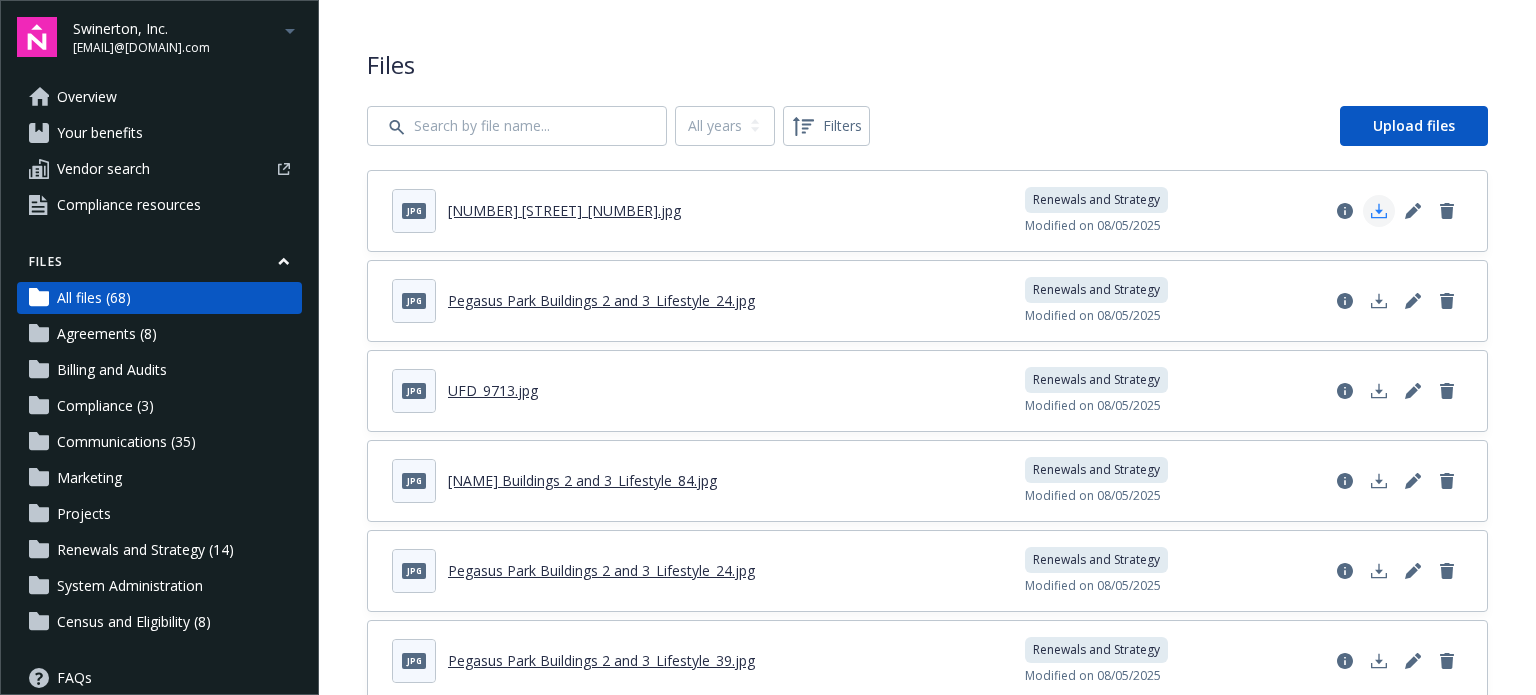 click 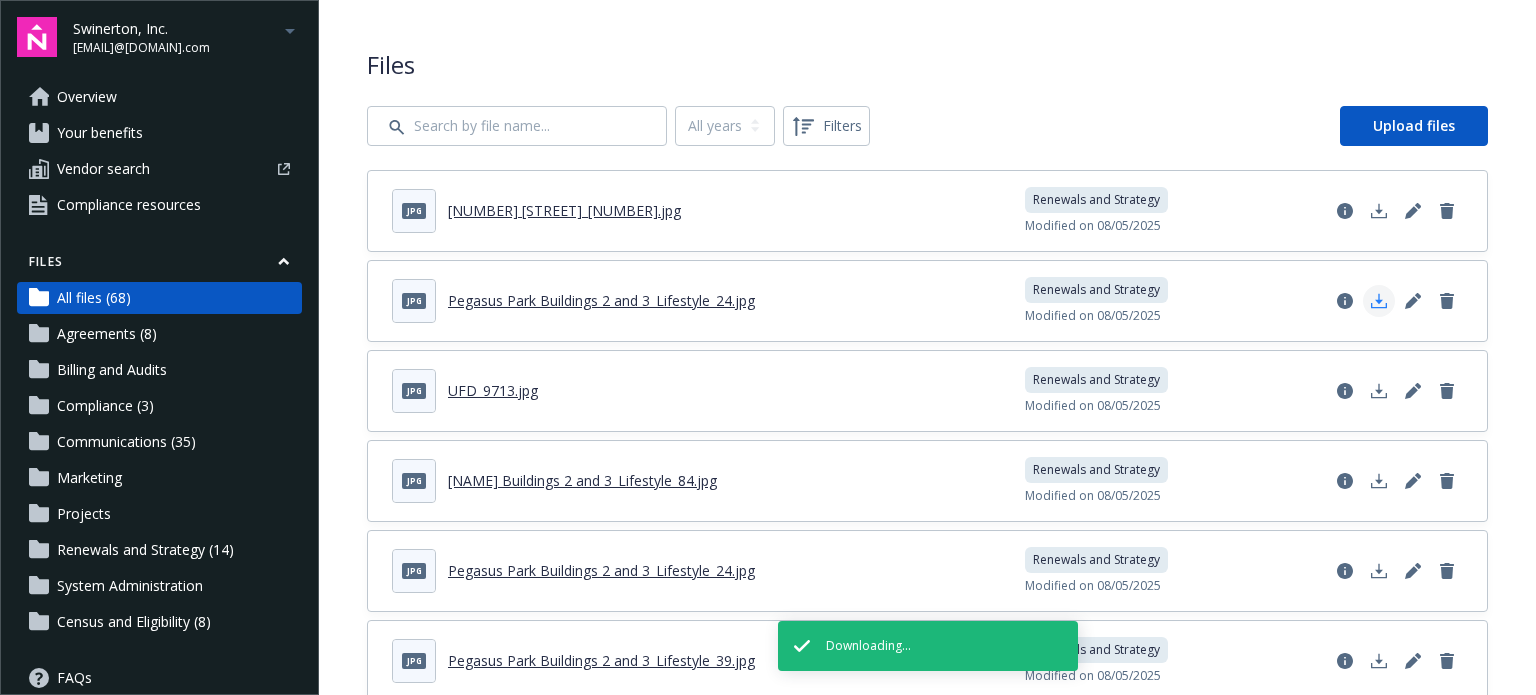 click 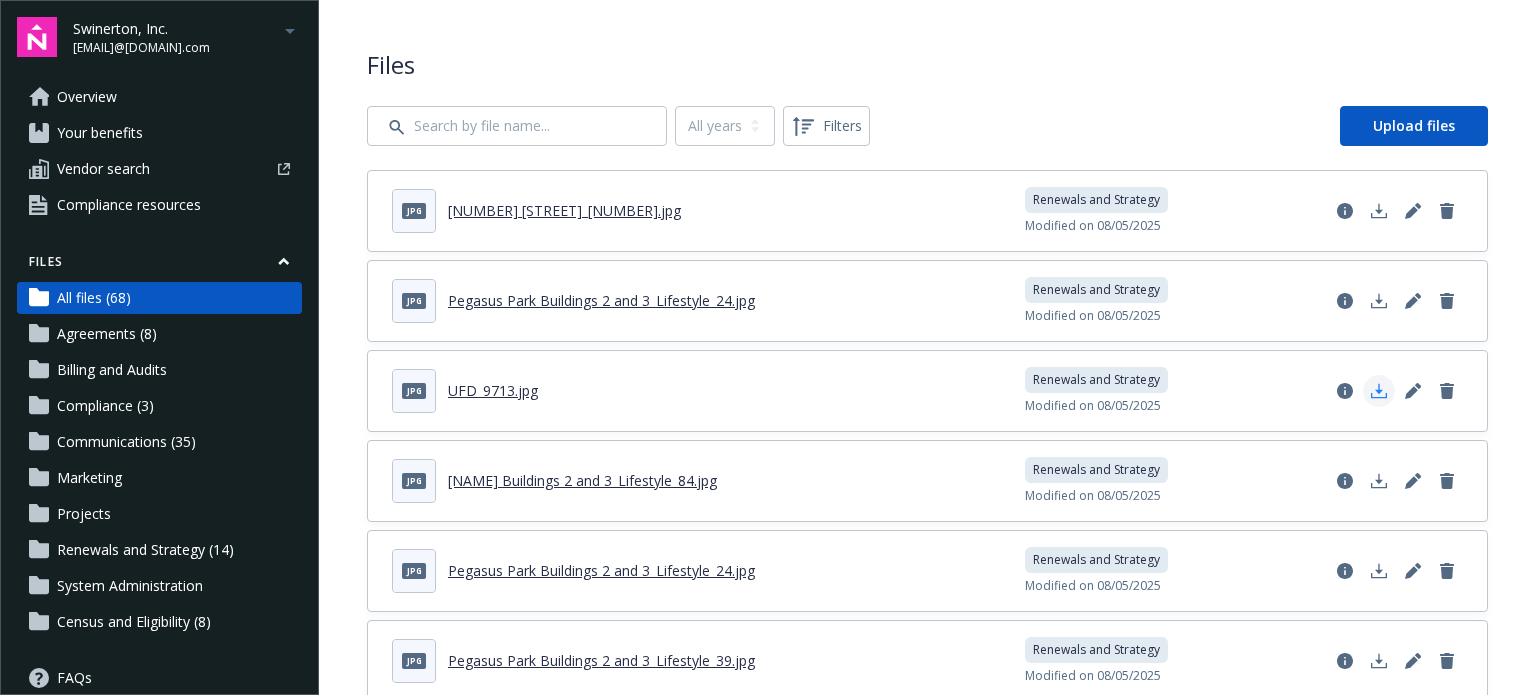 click 